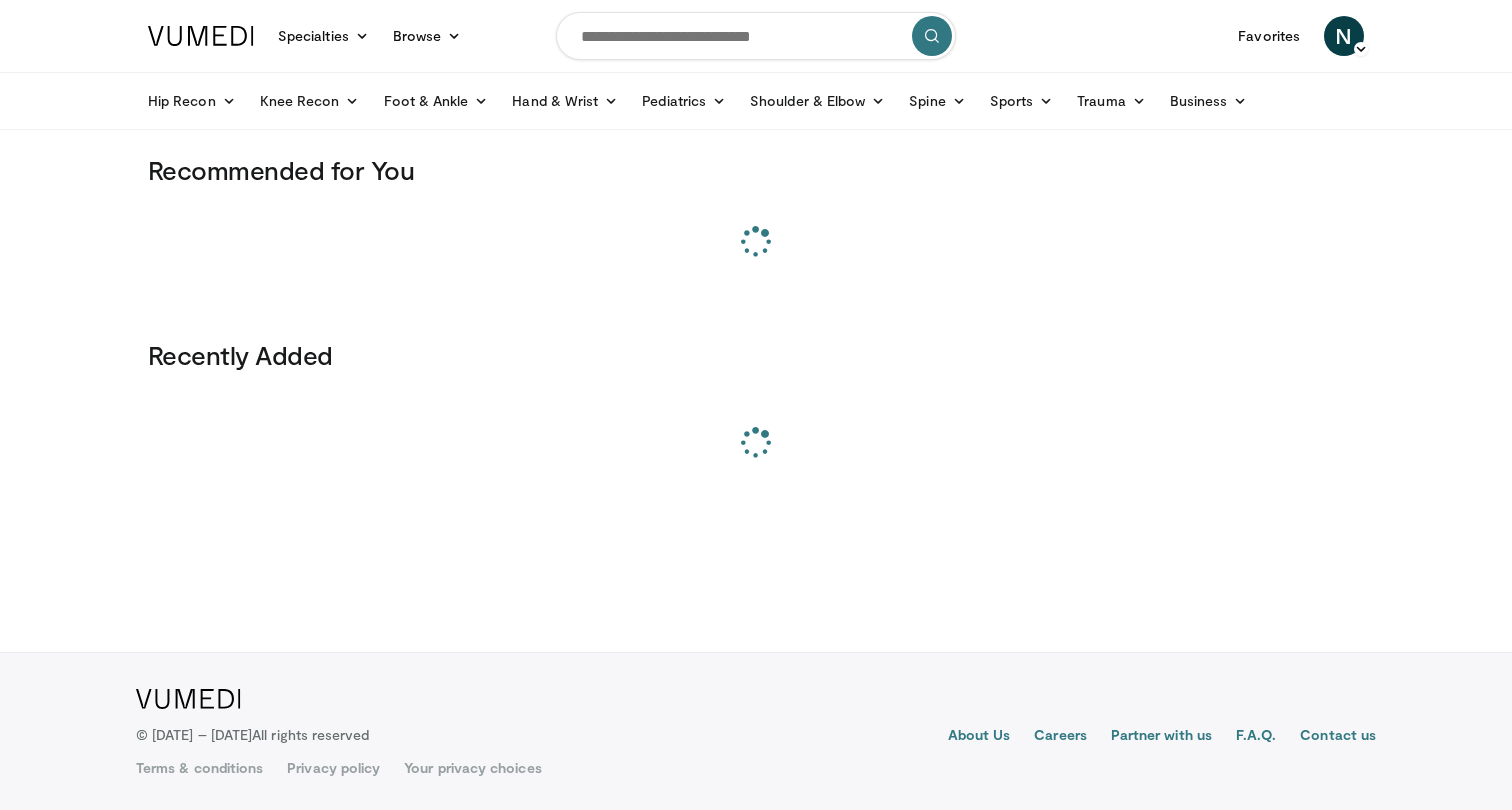 scroll, scrollTop: 0, scrollLeft: 0, axis: both 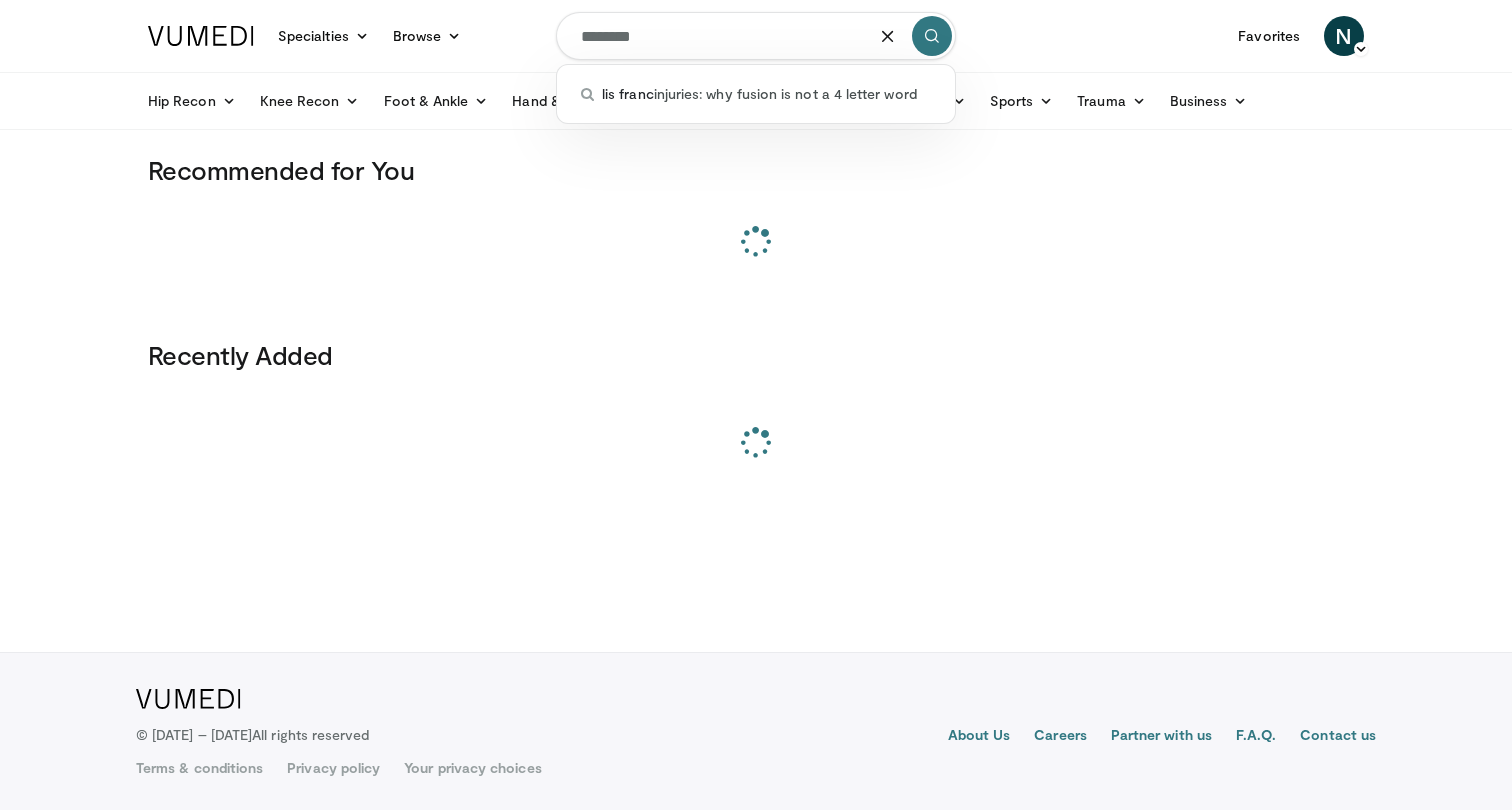 type on "*********" 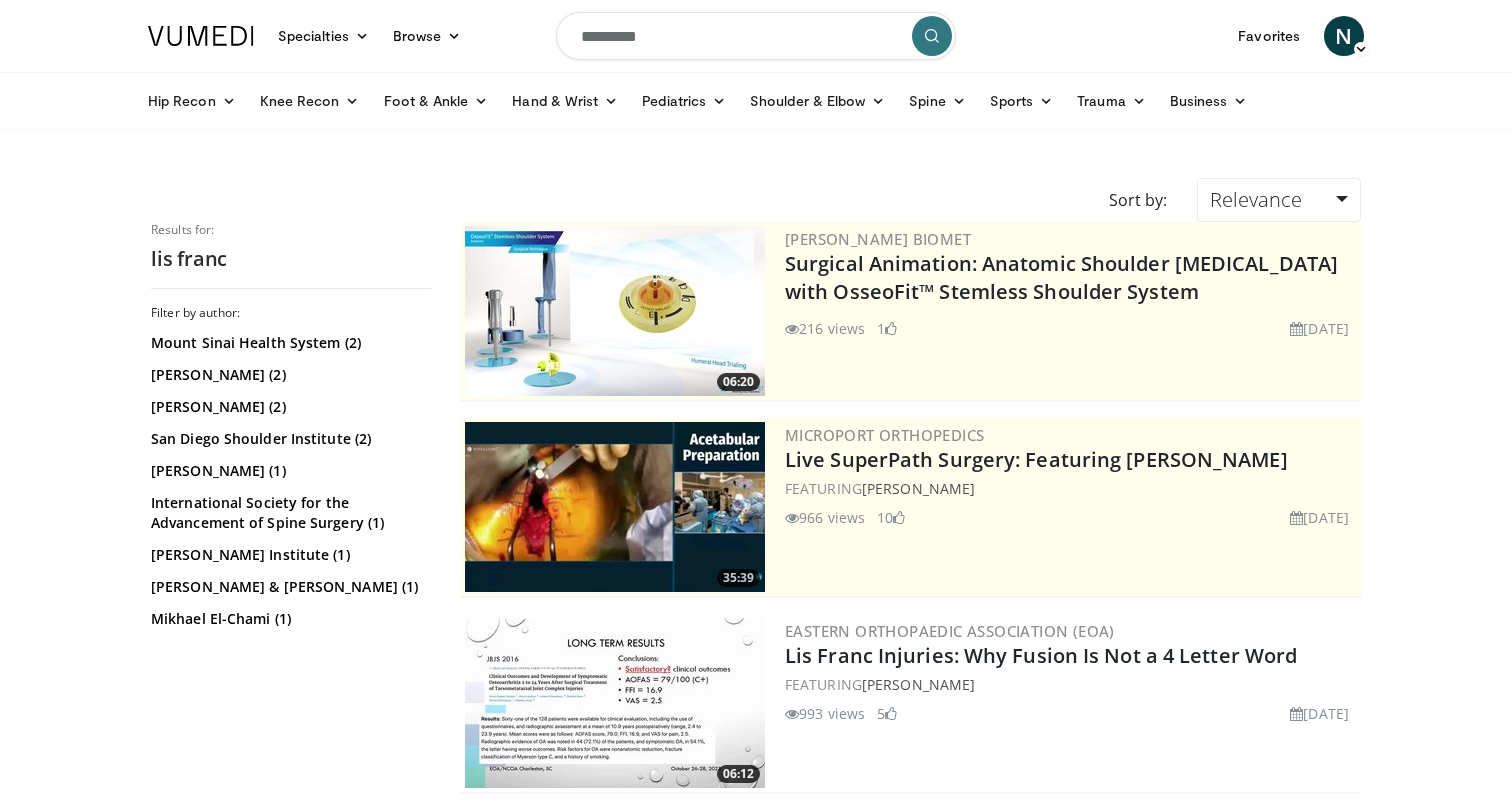 scroll, scrollTop: 0, scrollLeft: 0, axis: both 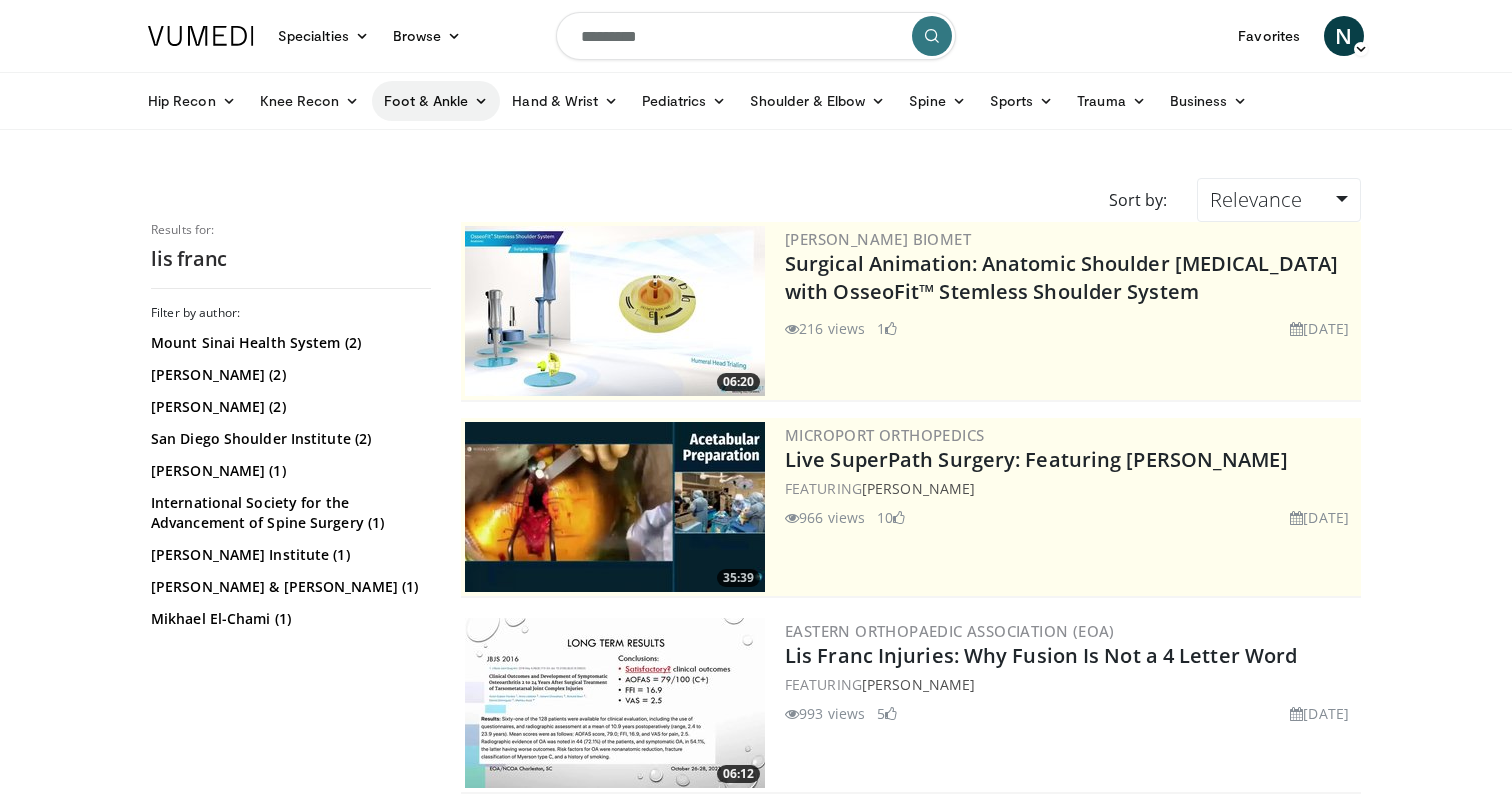 click on "Foot & Ankle" at bounding box center (436, 101) 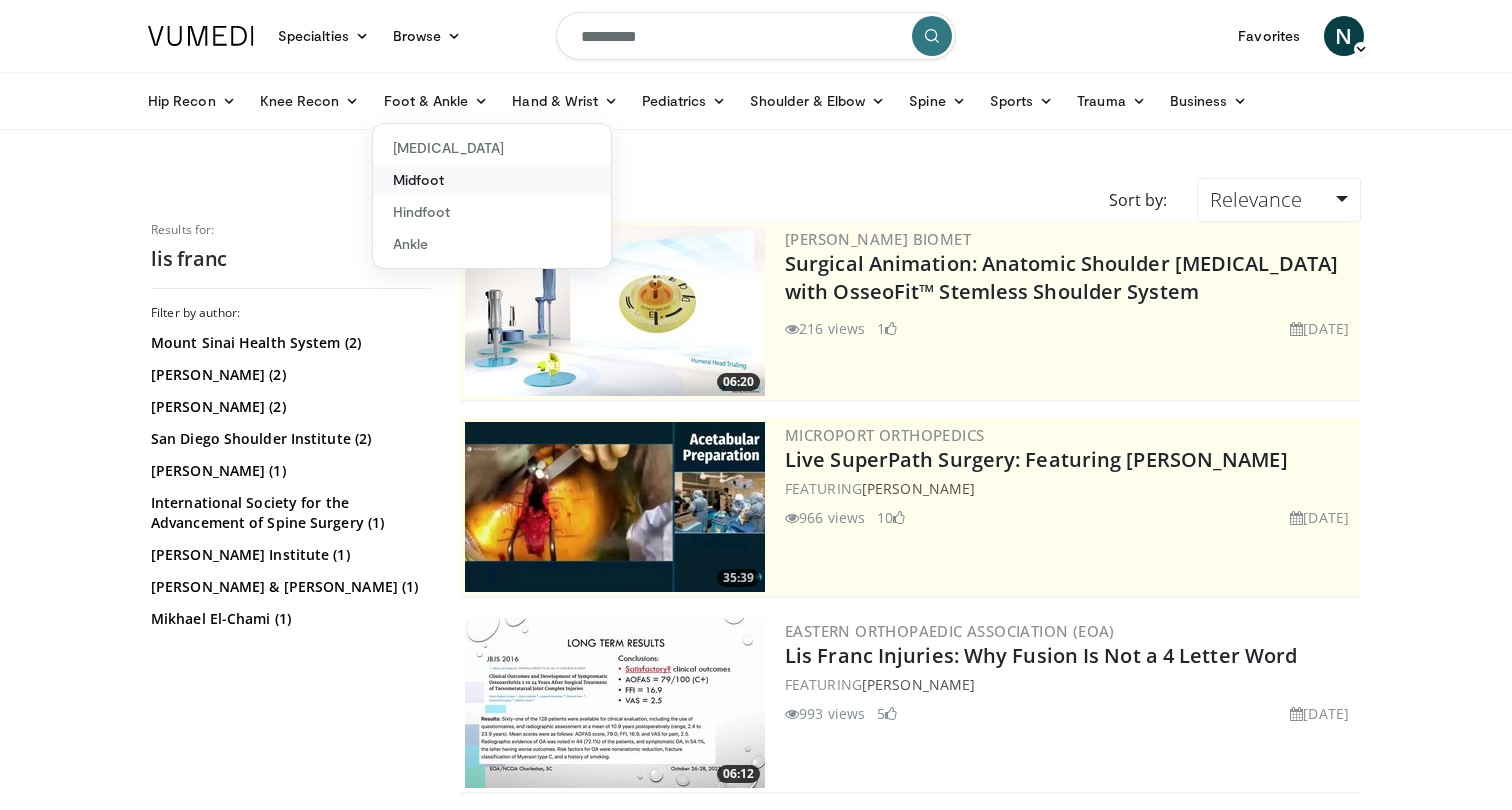 click on "Midfoot" at bounding box center [492, 180] 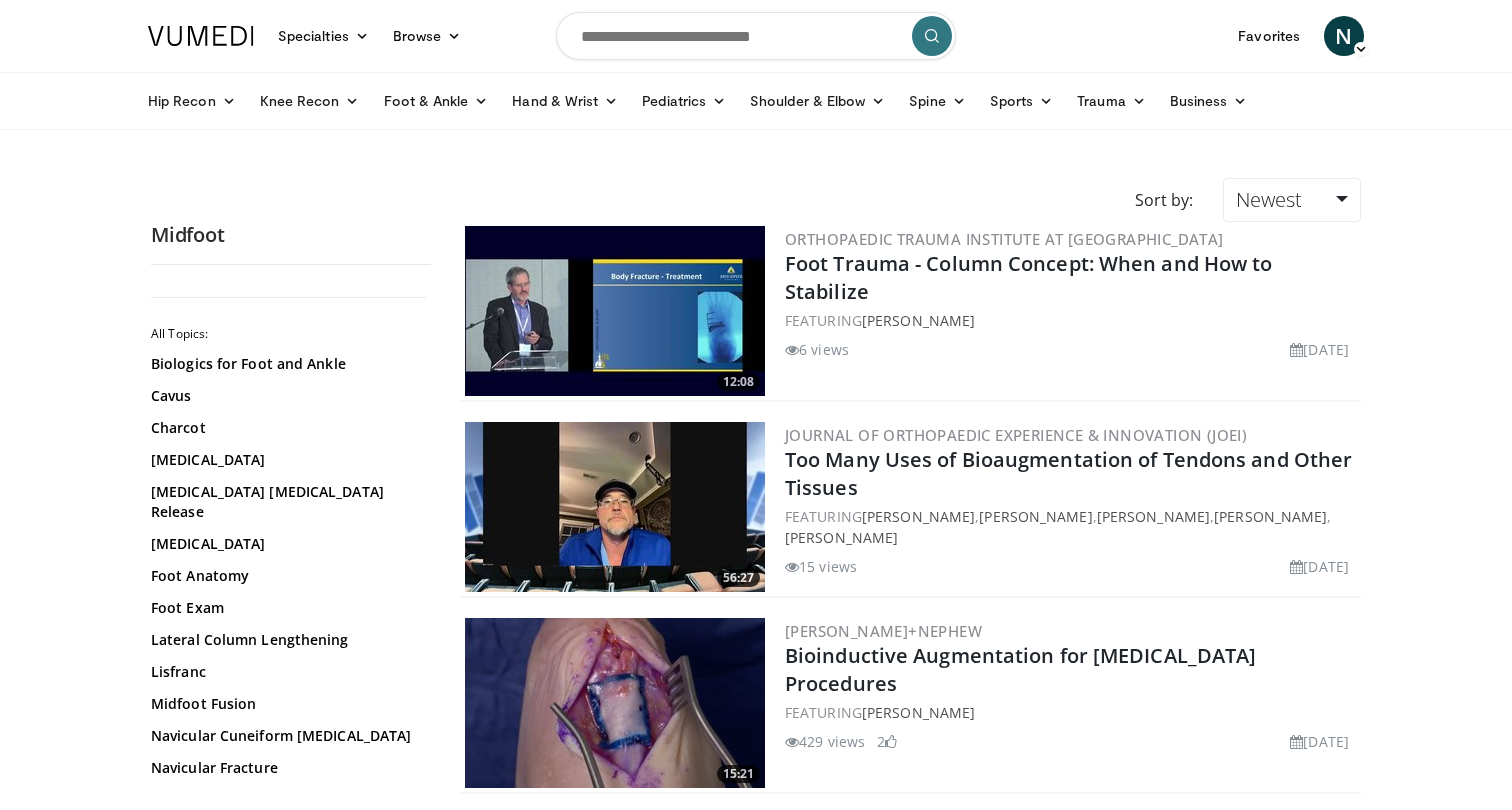 scroll, scrollTop: 0, scrollLeft: 0, axis: both 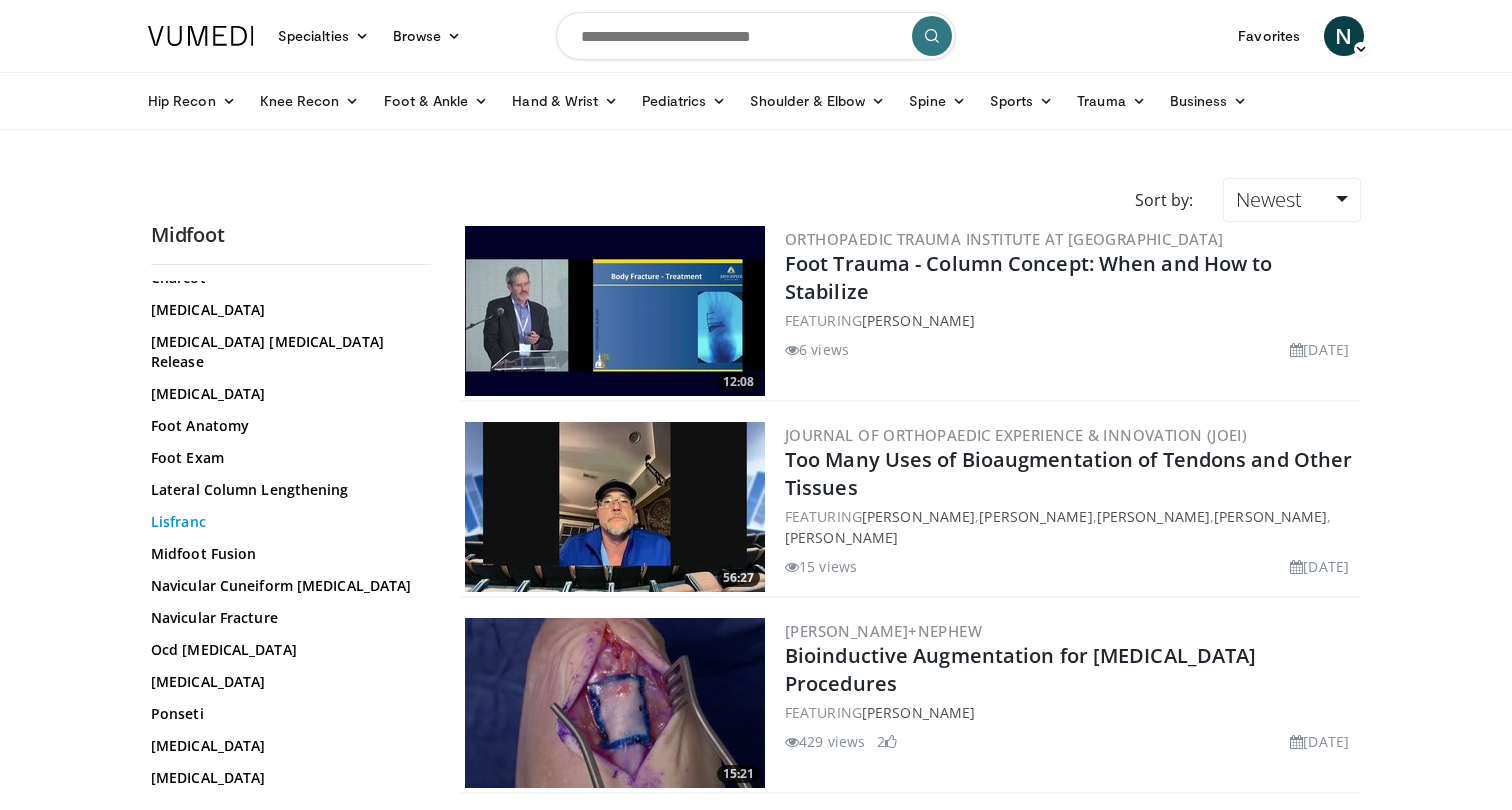 click on "Lisfranc" at bounding box center (286, 522) 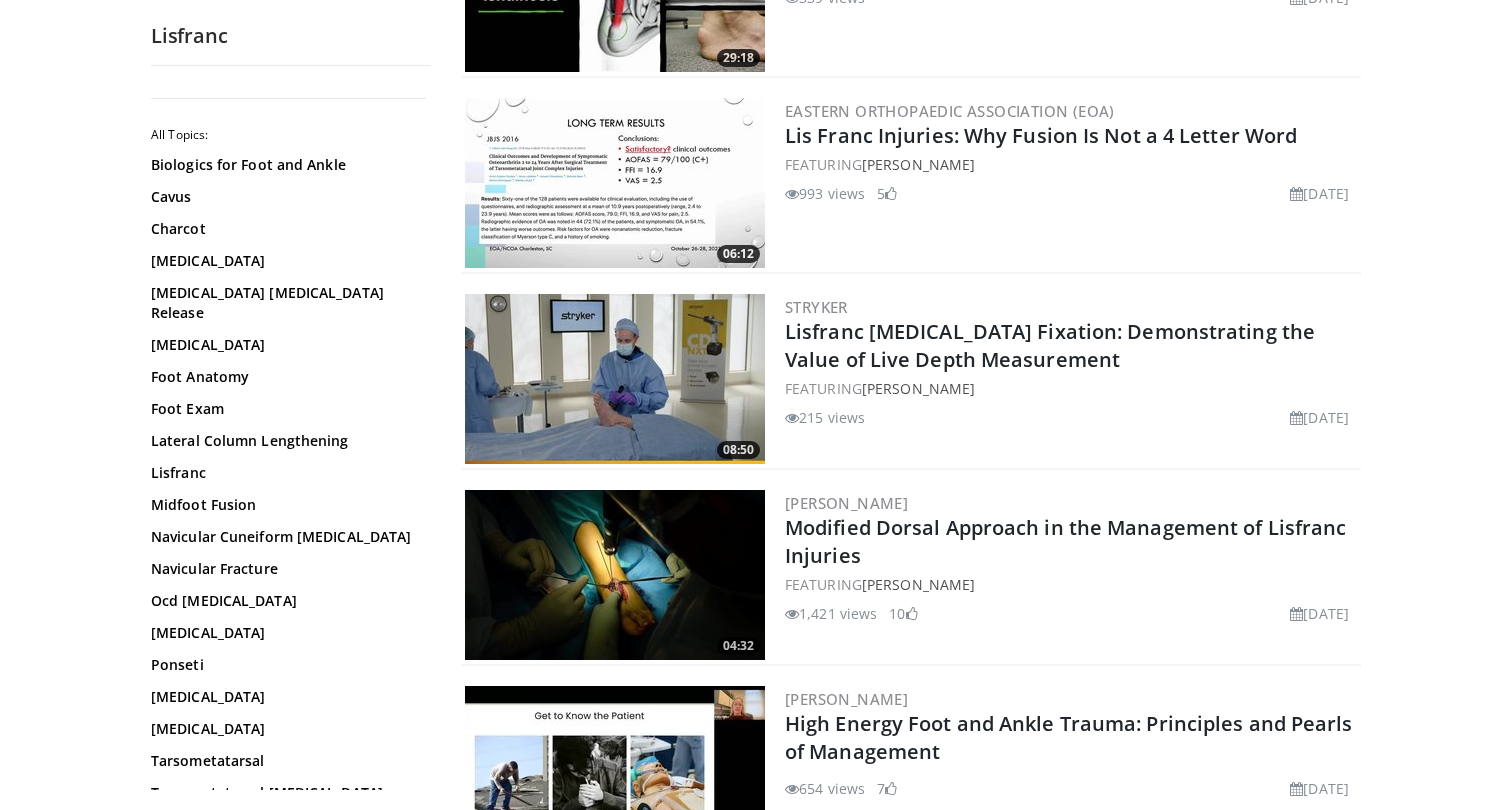 scroll, scrollTop: 913, scrollLeft: 0, axis: vertical 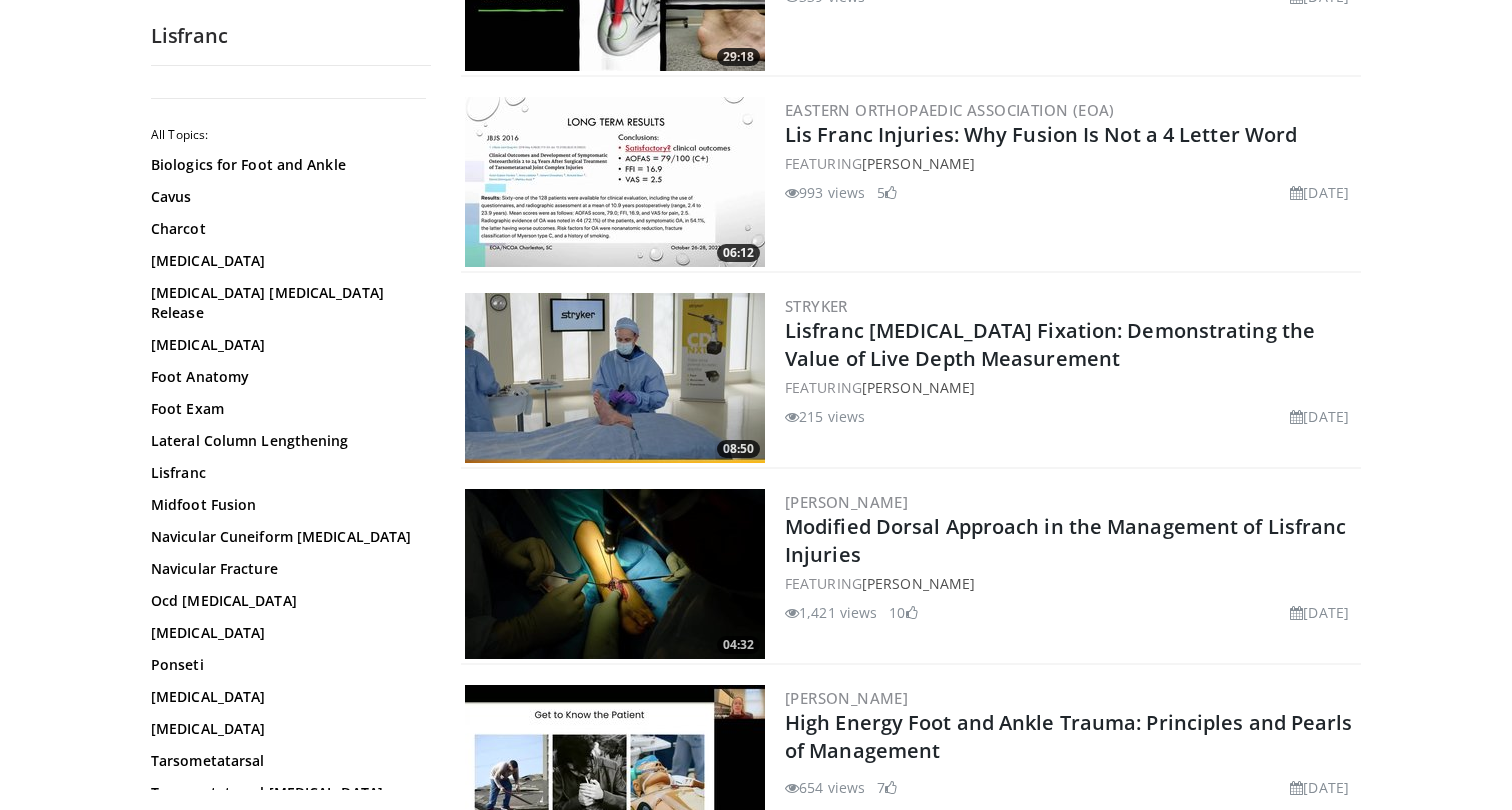 click at bounding box center [615, 574] 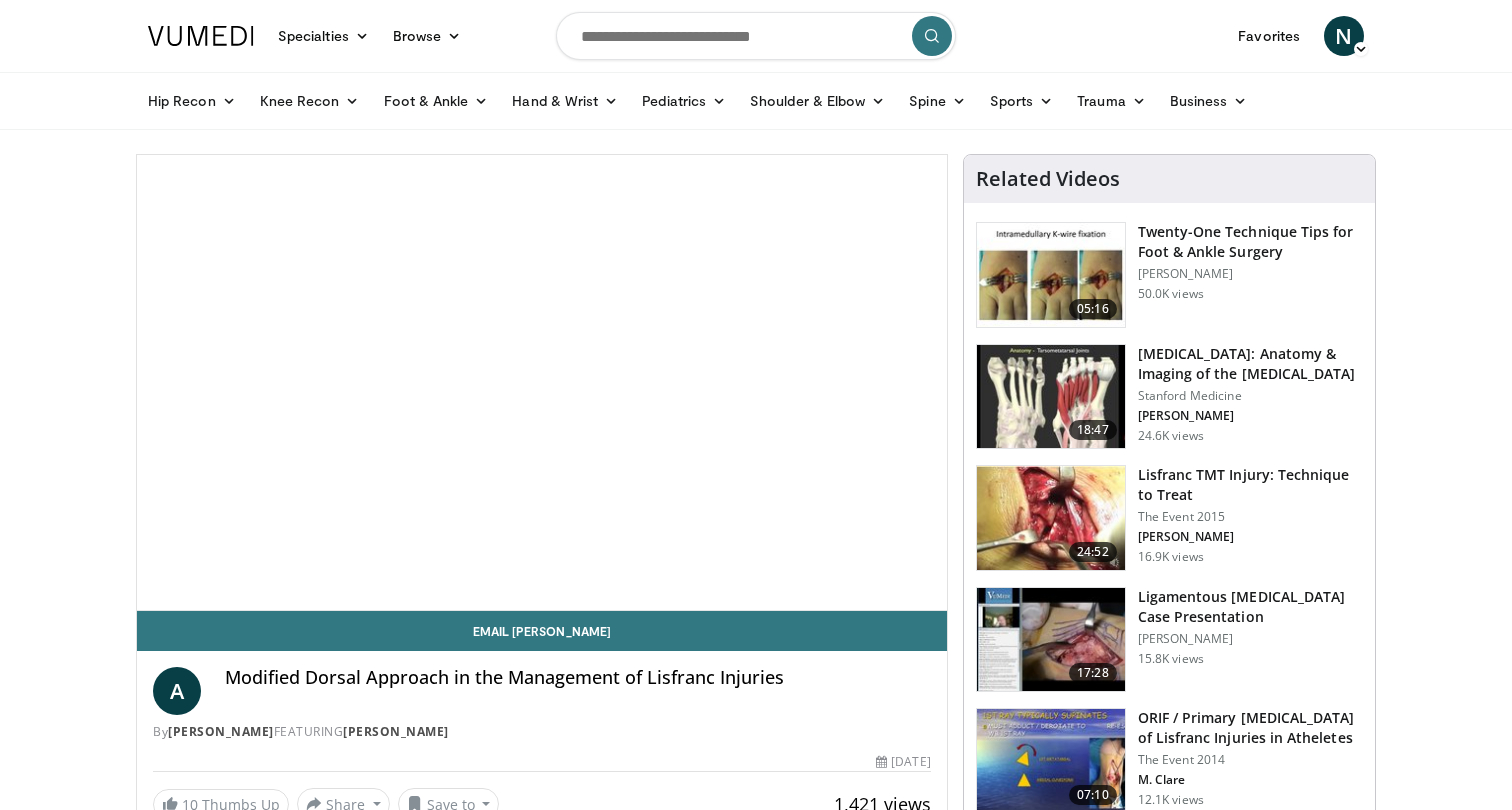 scroll, scrollTop: 0, scrollLeft: 0, axis: both 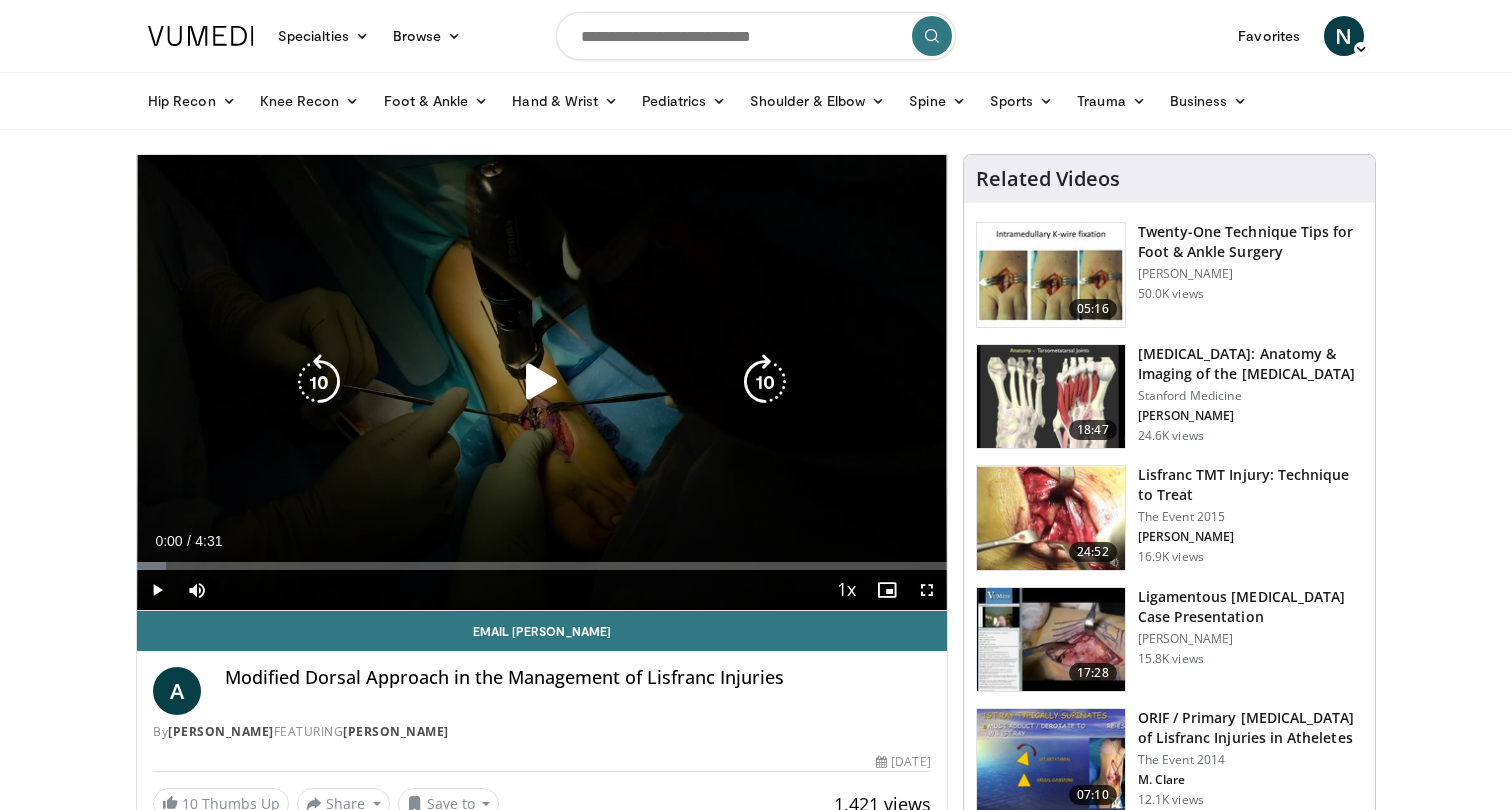 click at bounding box center (542, 382) 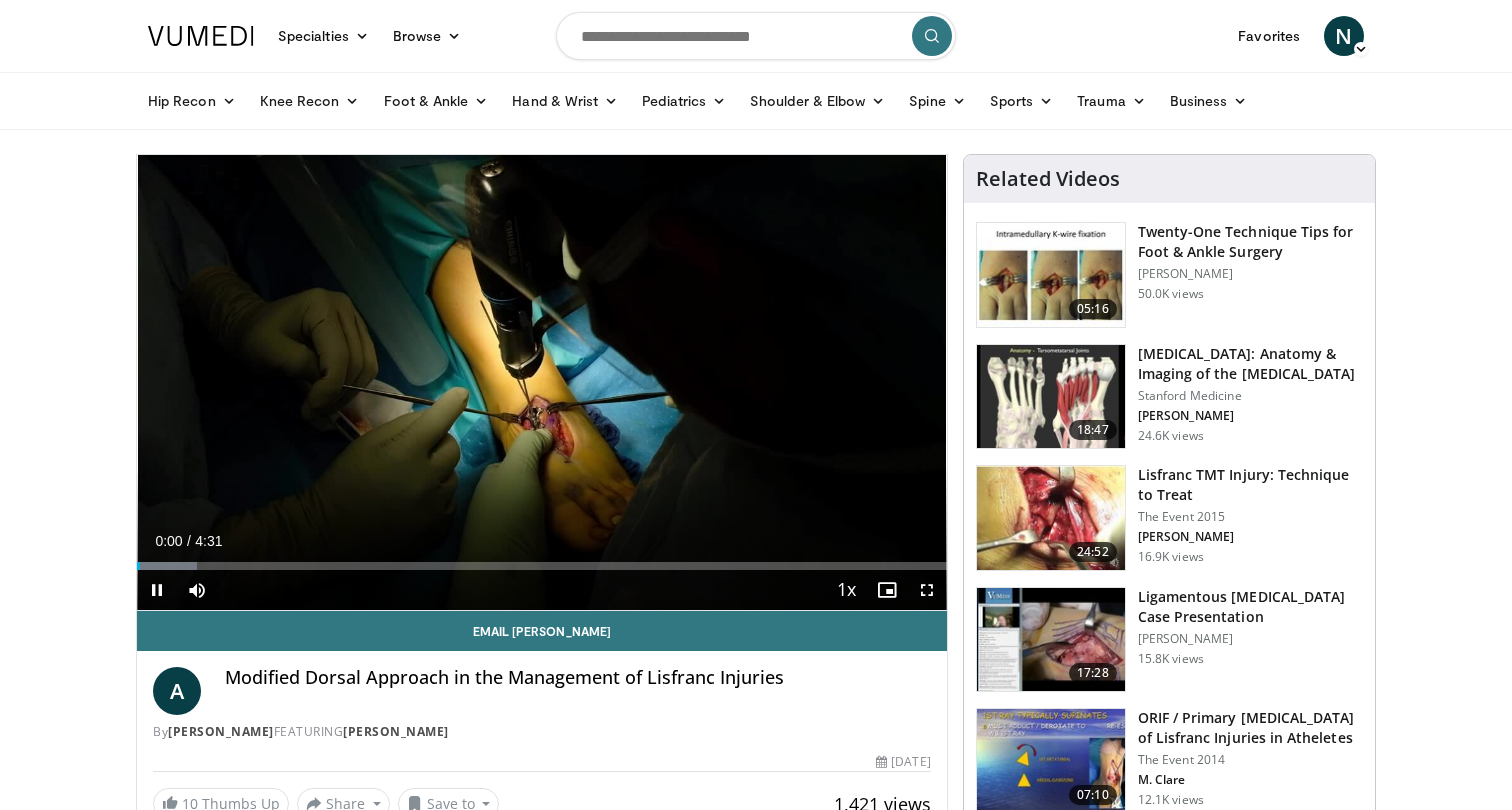 click at bounding box center (927, 590) 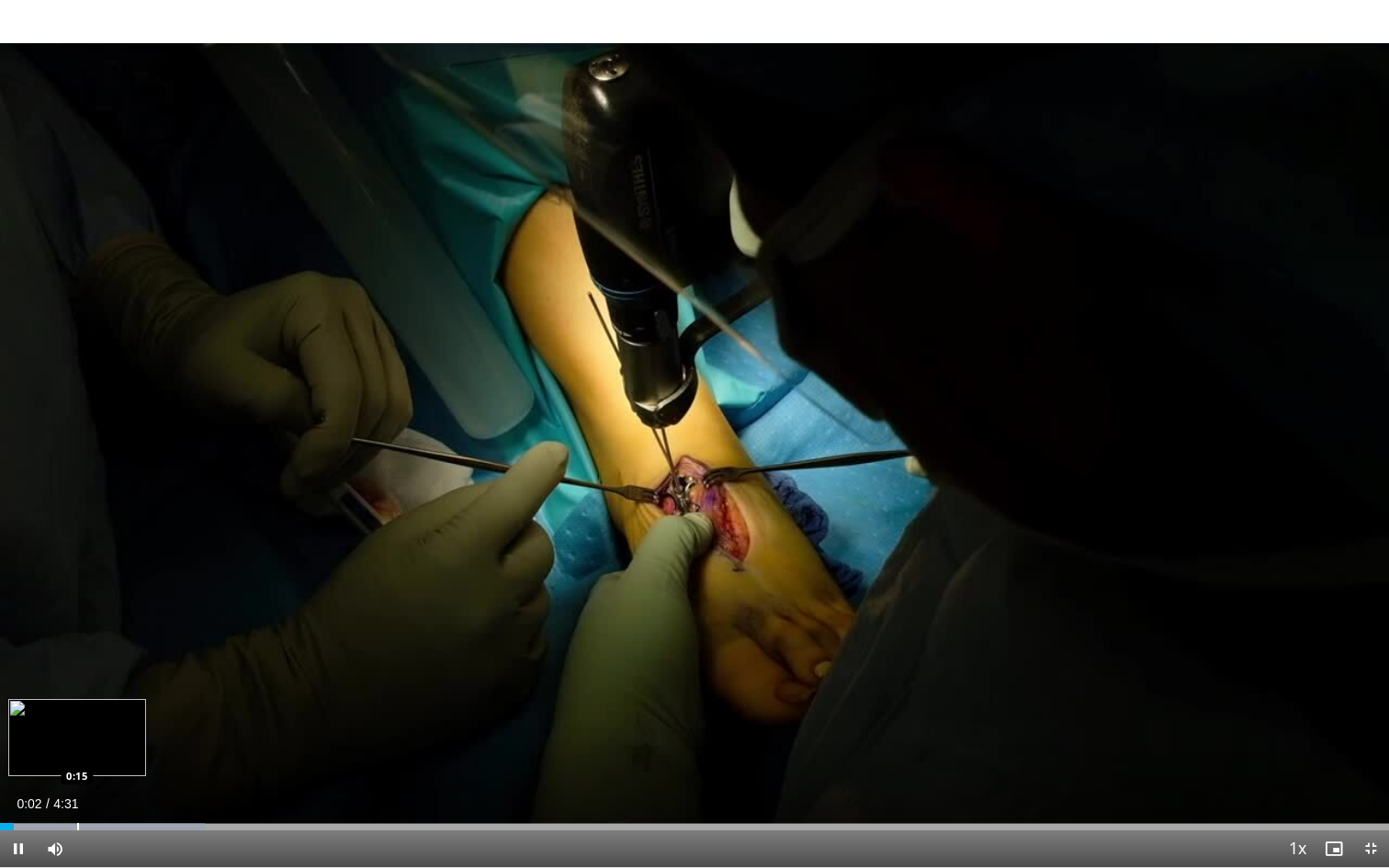 click at bounding box center (78, 827) 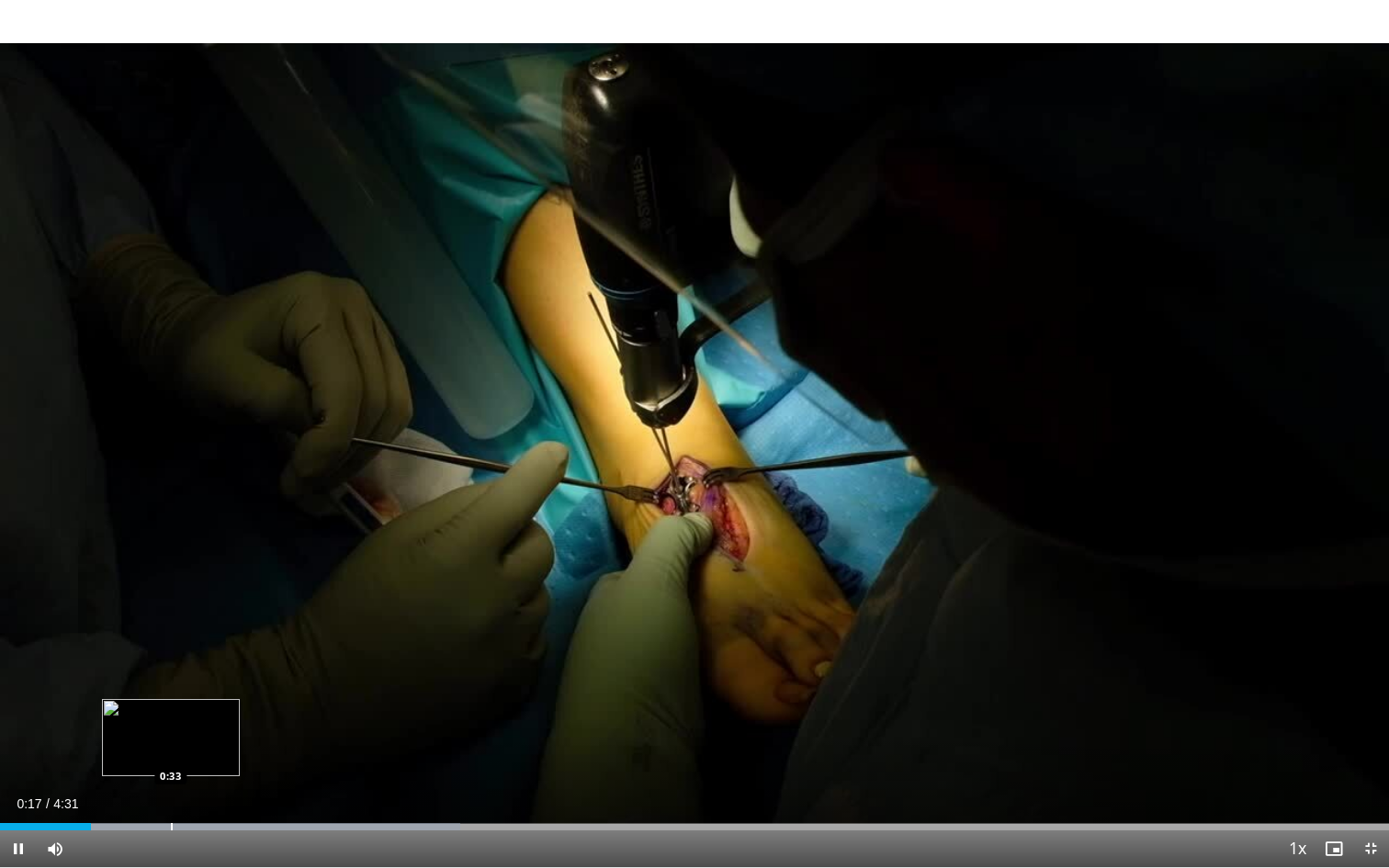 click at bounding box center [172, 827] 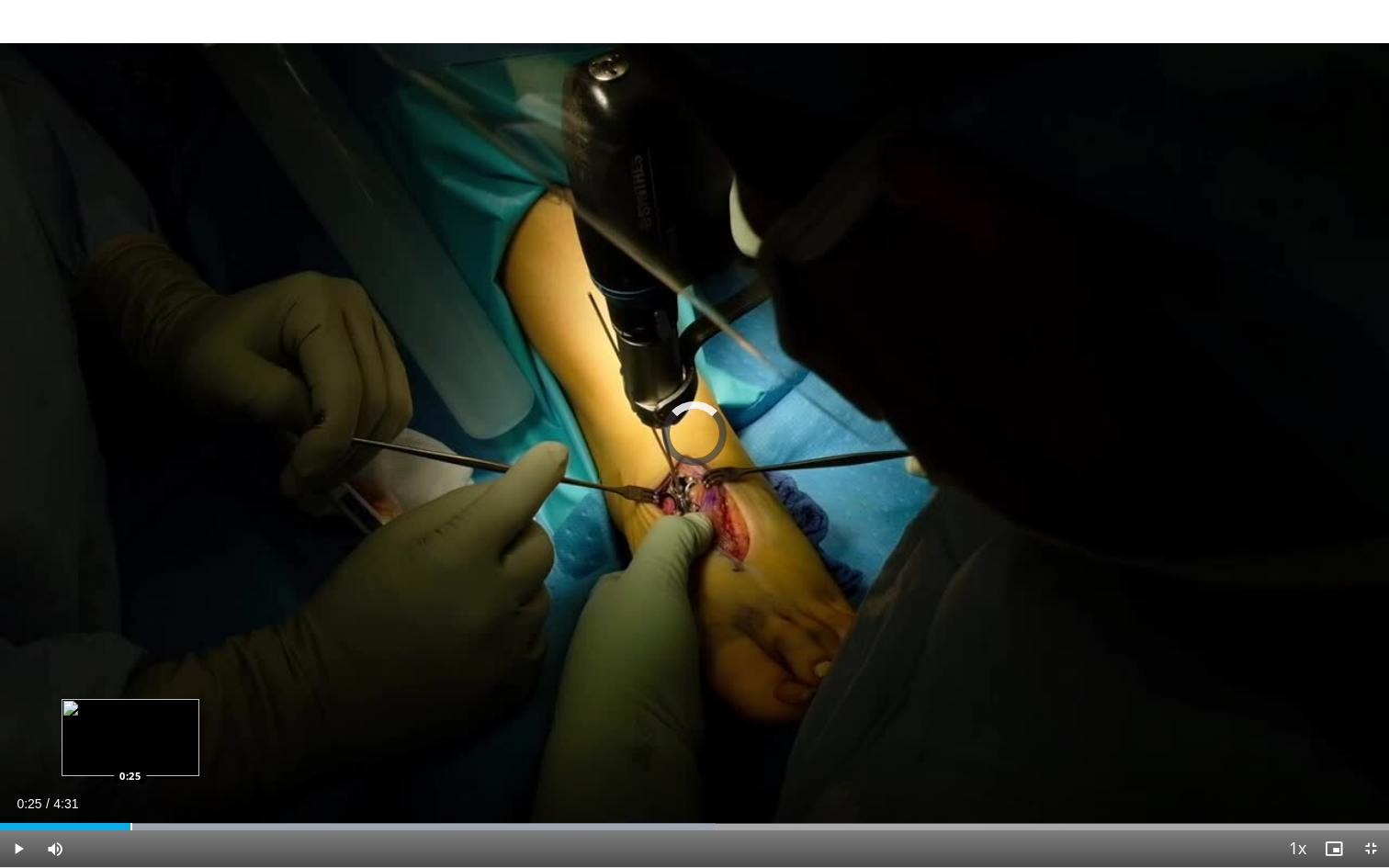 click on "Loaded :  51.53% 0:38 0:25" at bounding box center (694, 827) 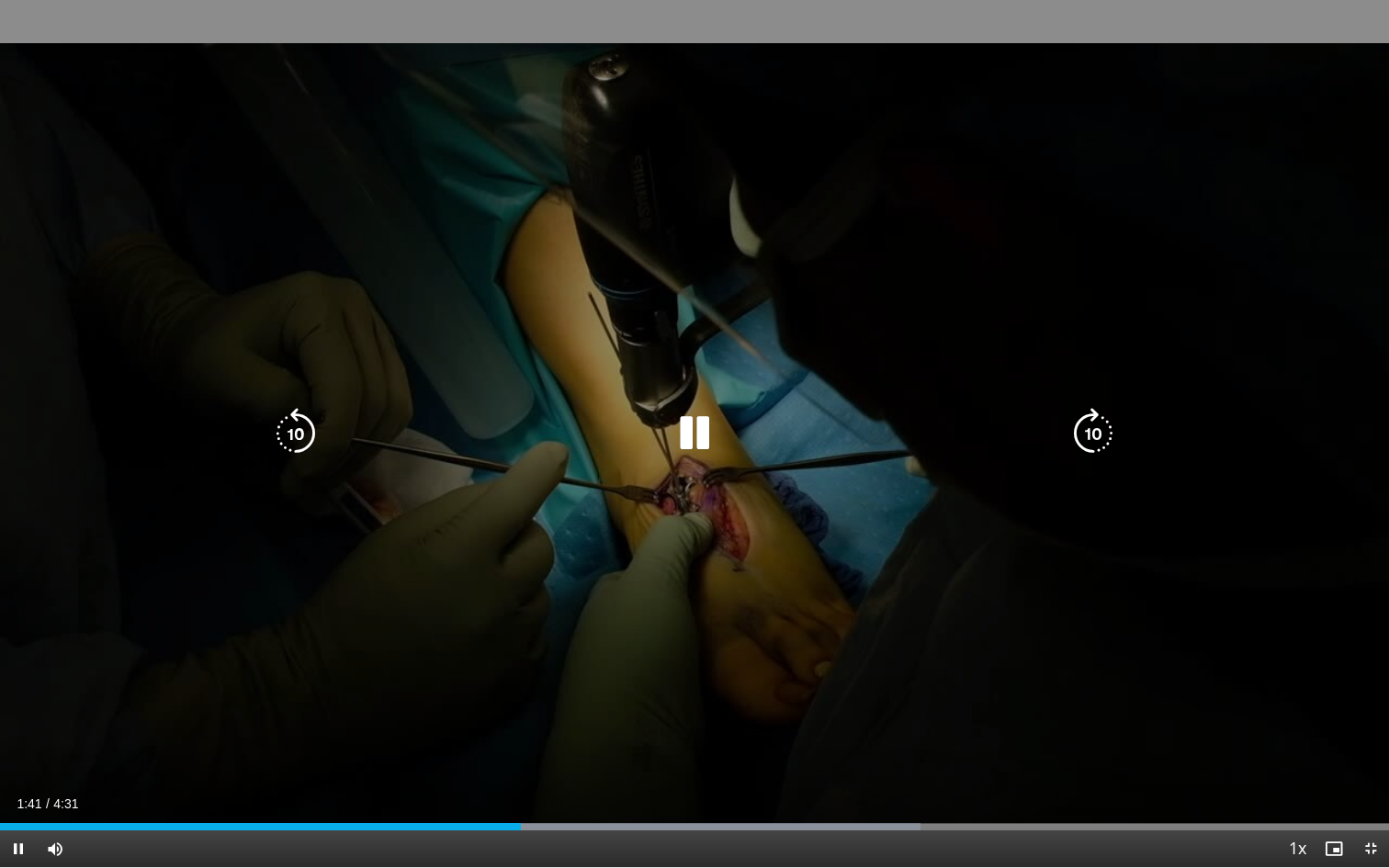 click on "10 seconds
Tap to unmute" at bounding box center [694, 434] 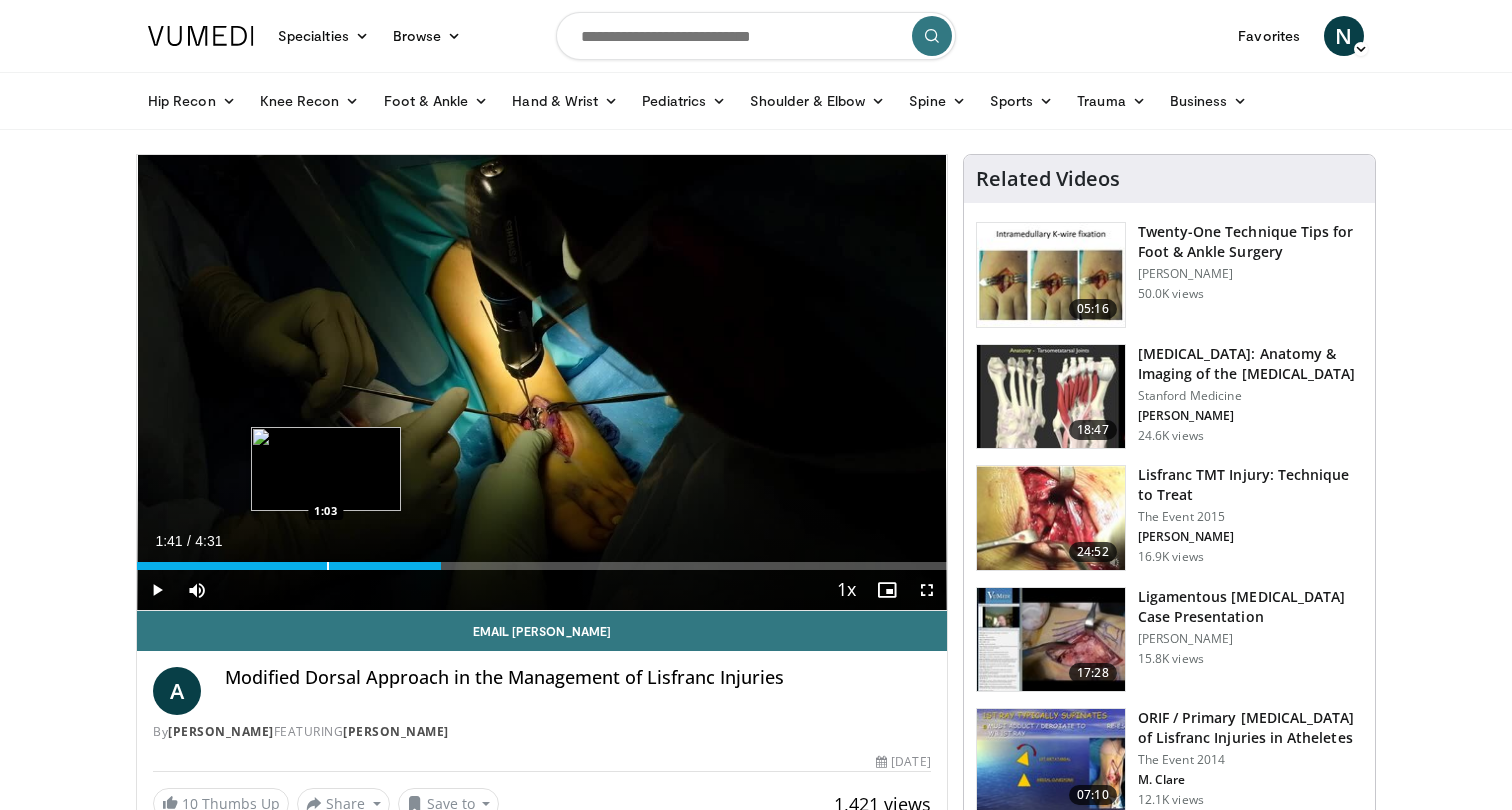 click at bounding box center (328, 566) 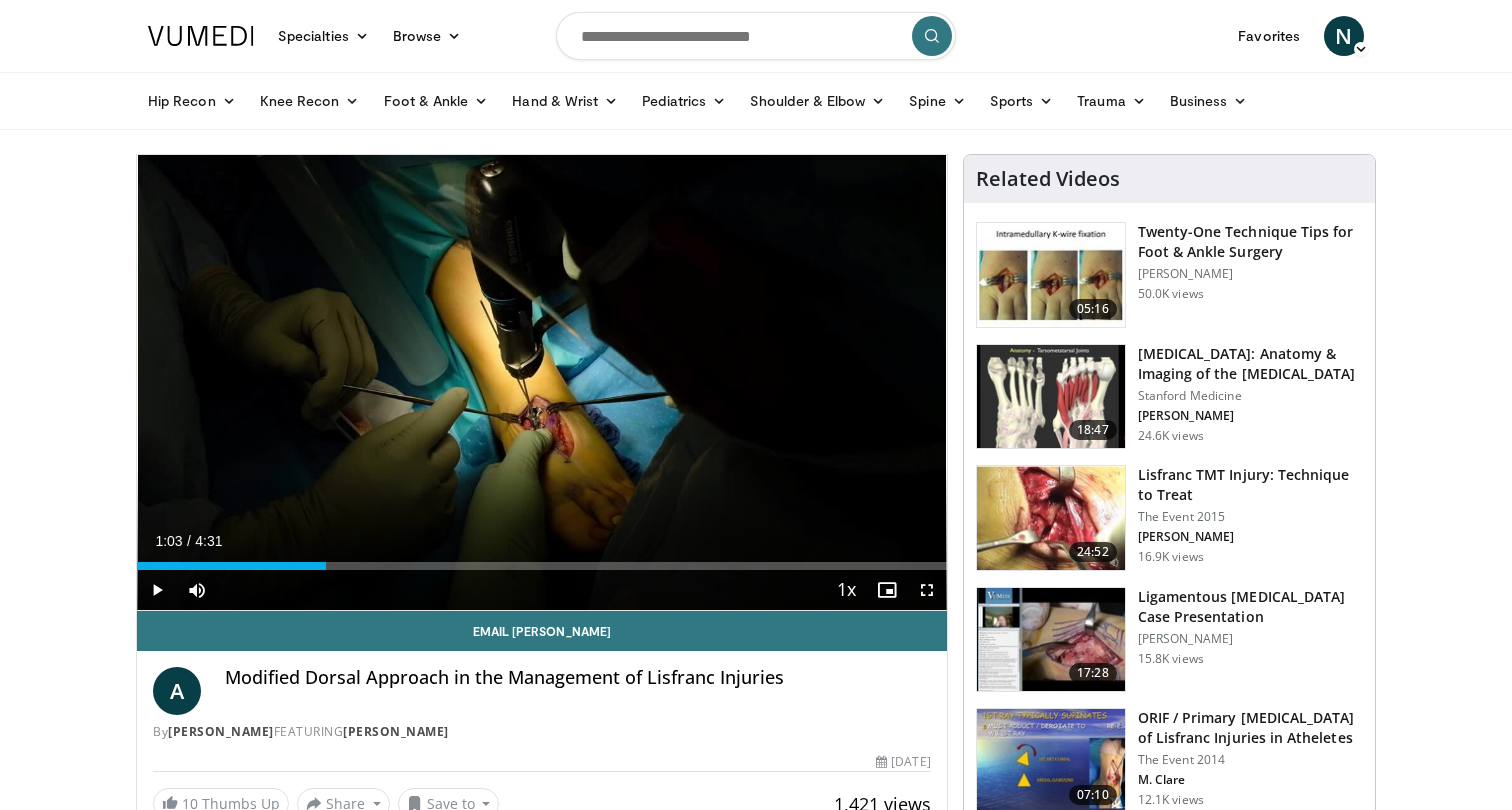 click at bounding box center [157, 590] 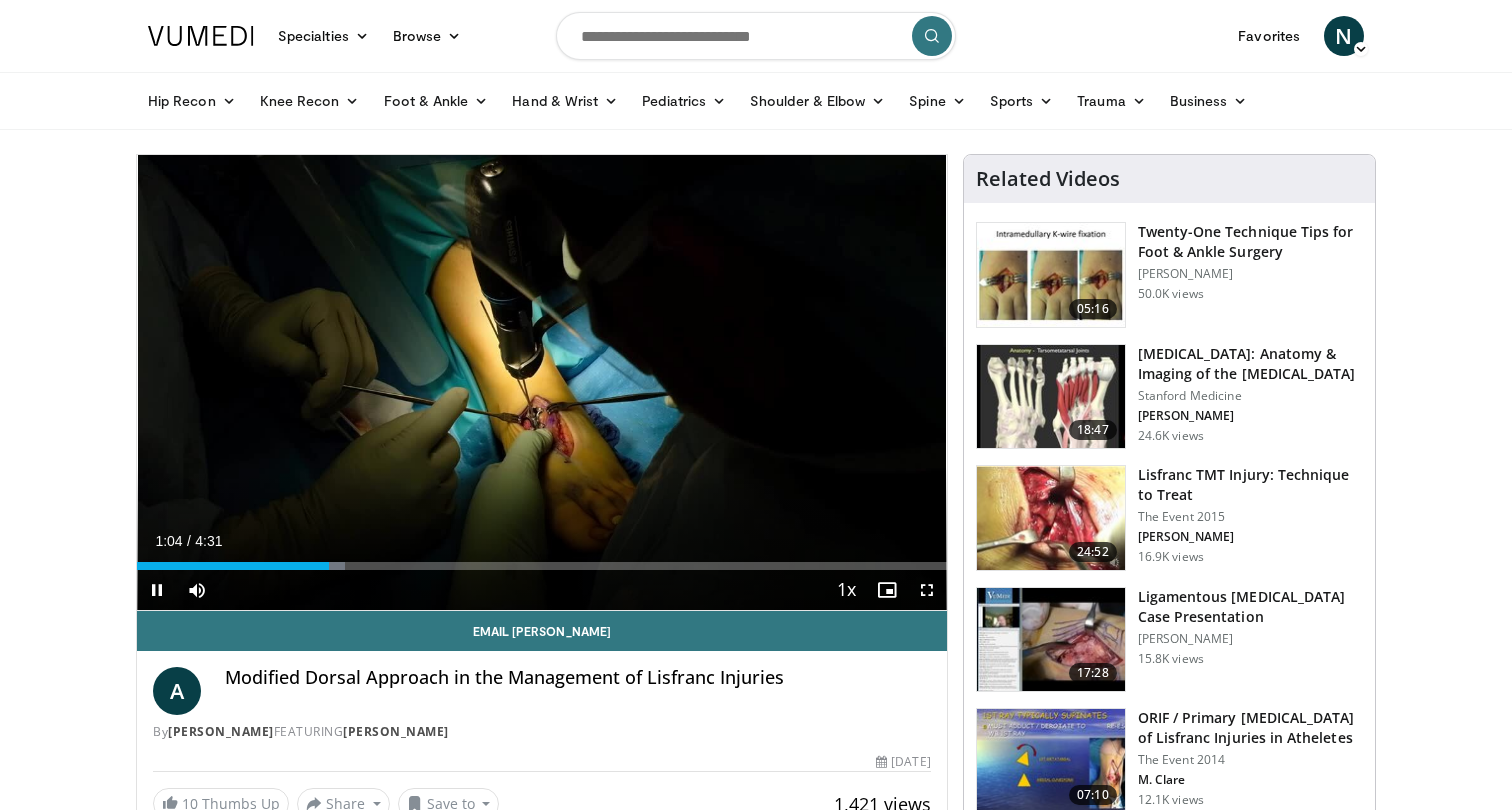 click at bounding box center (927, 590) 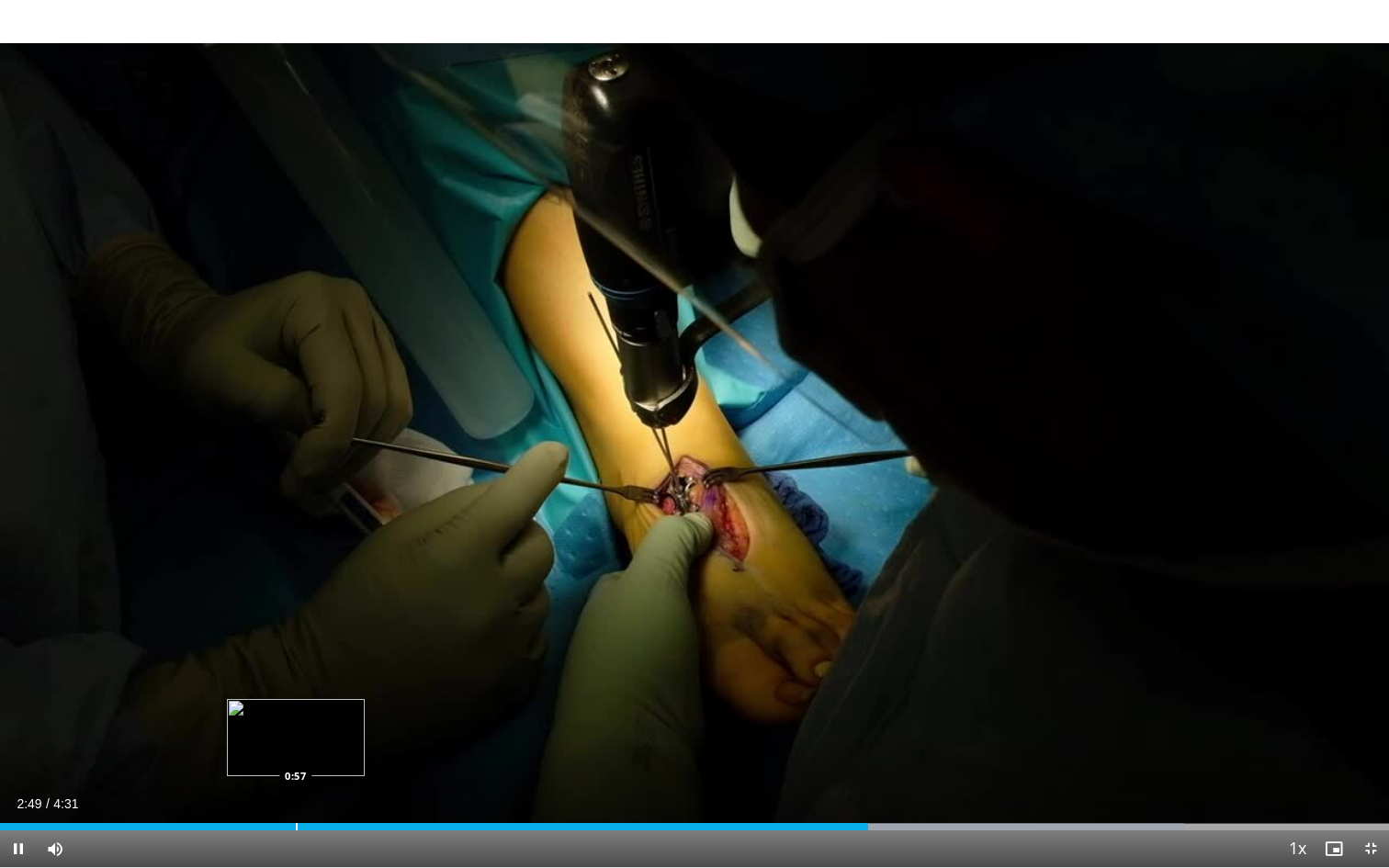 click on "Loaded :  85.26% 2:49 0:57" at bounding box center (694, 821) 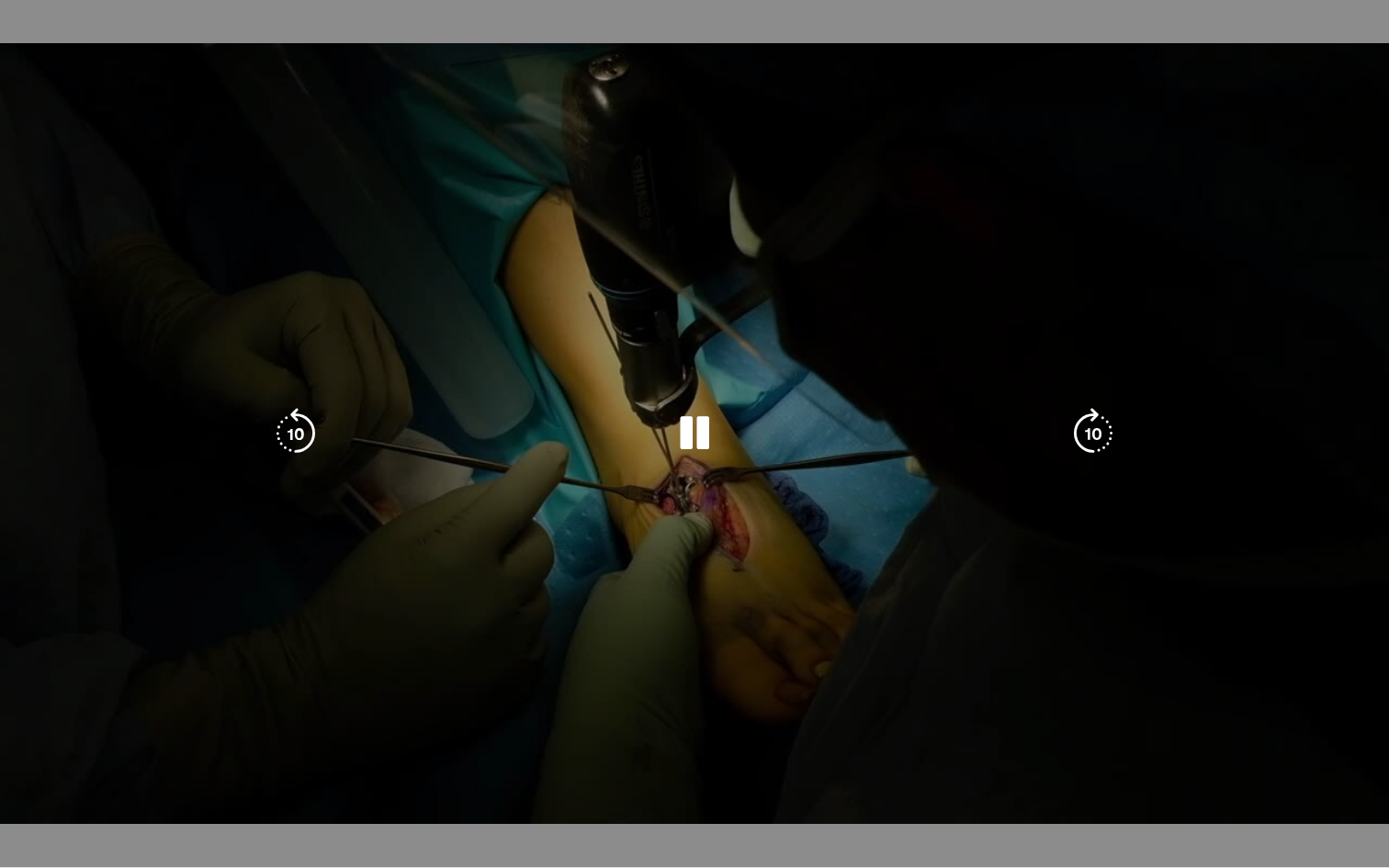 click on "**********" at bounding box center [694, 434] 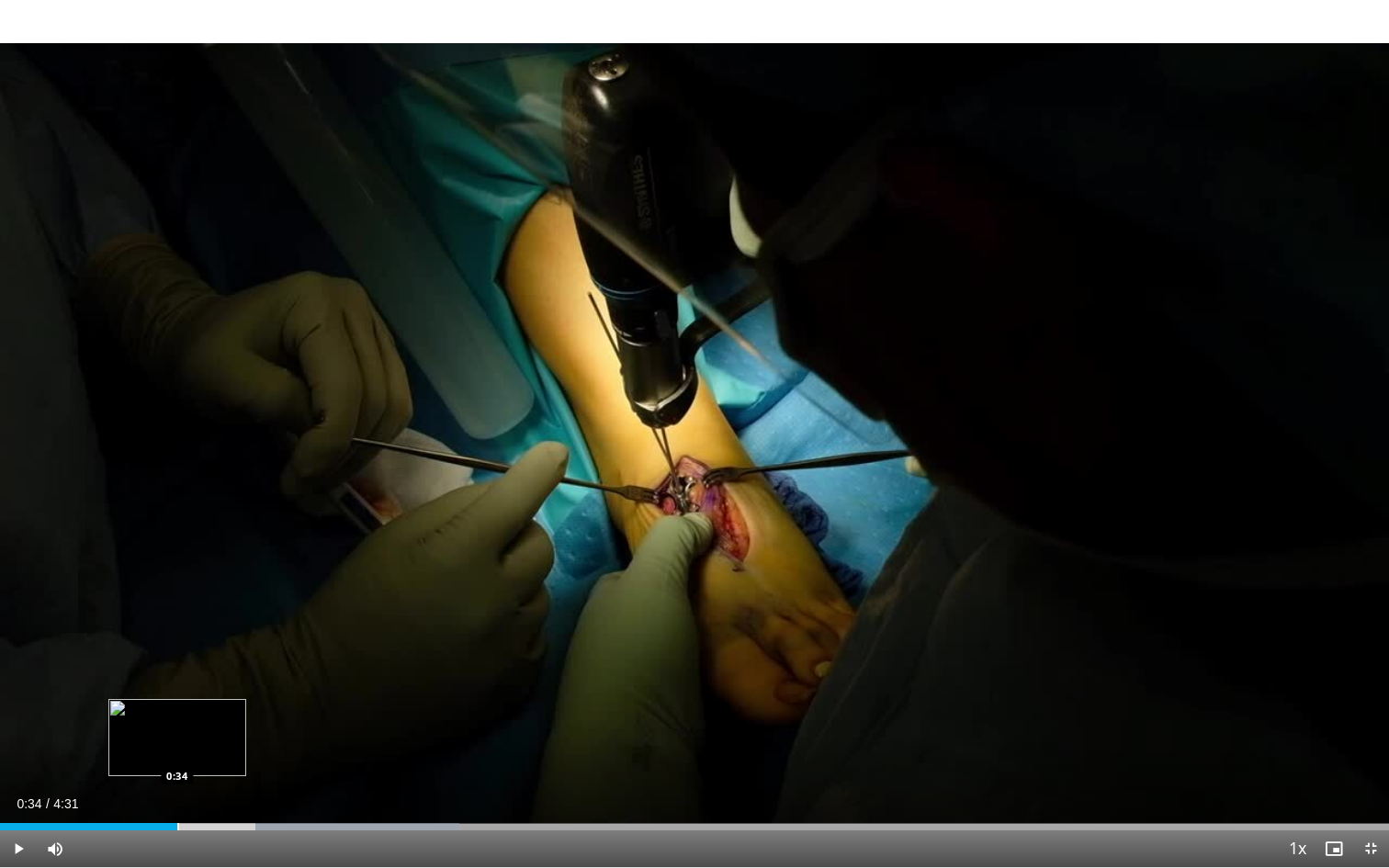 click at bounding box center [178, 827] 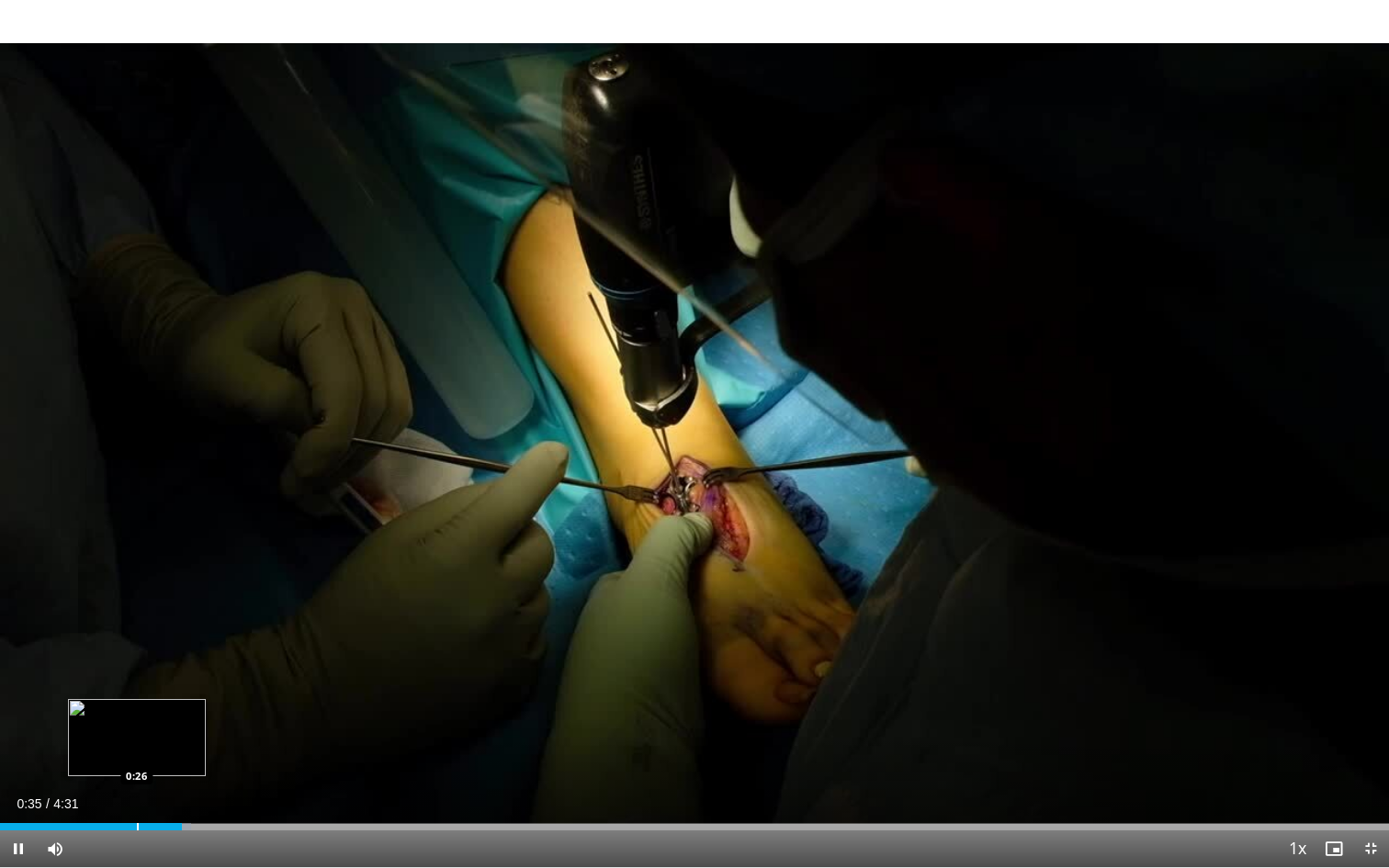 click at bounding box center (138, 827) 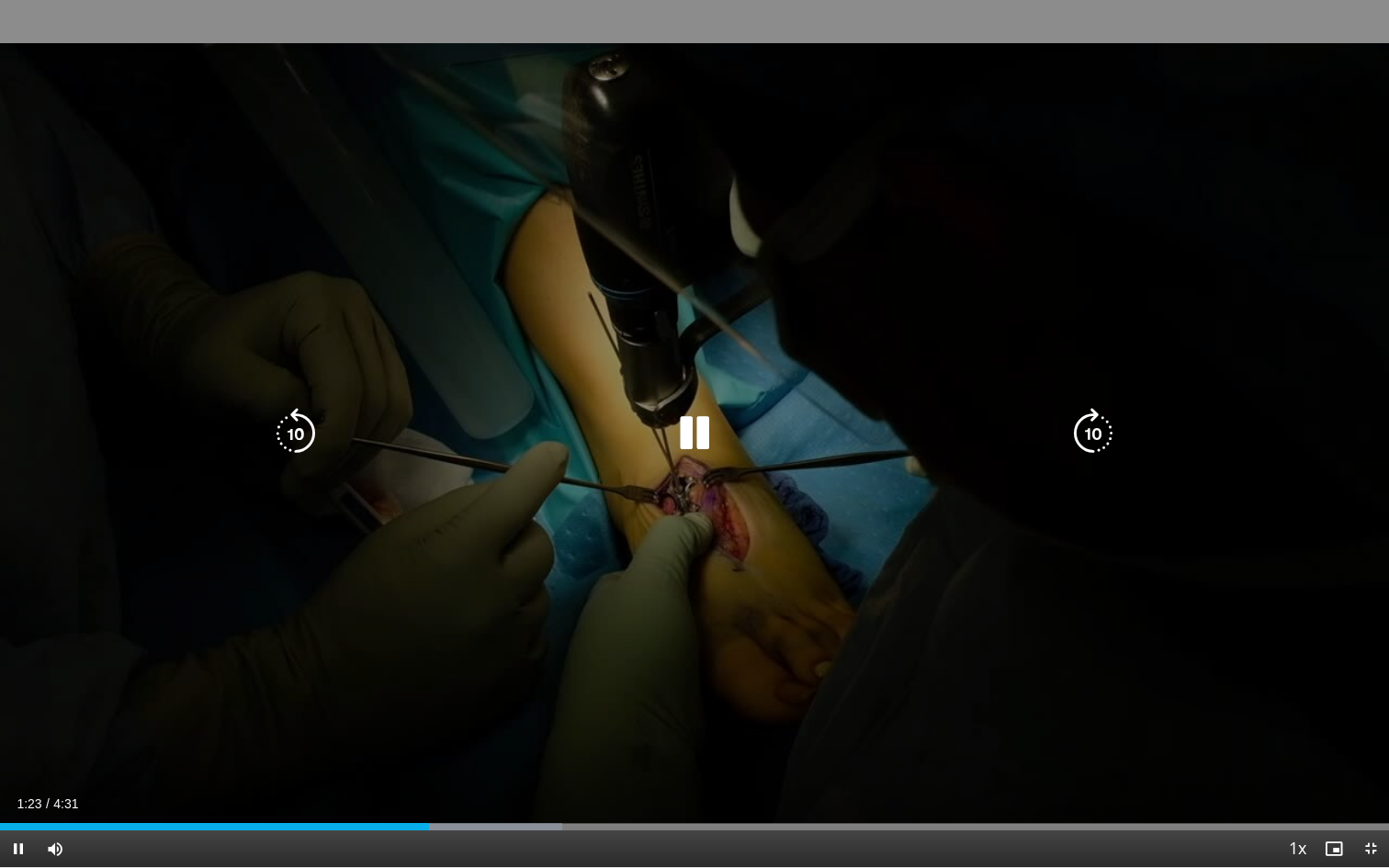 click on "10 seconds
Tap to unmute" at bounding box center [694, 434] 